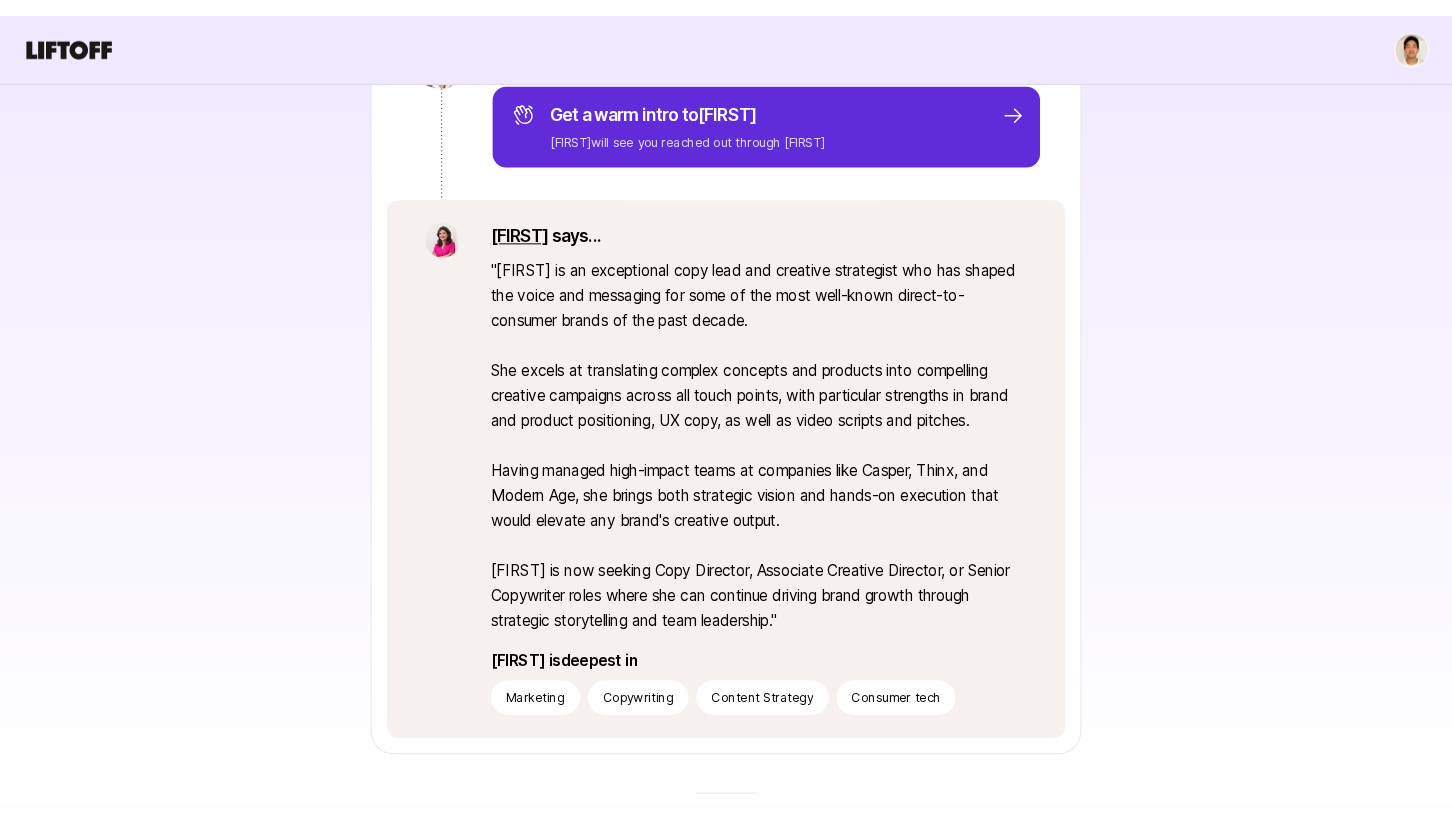 scroll, scrollTop: 335, scrollLeft: 0, axis: vertical 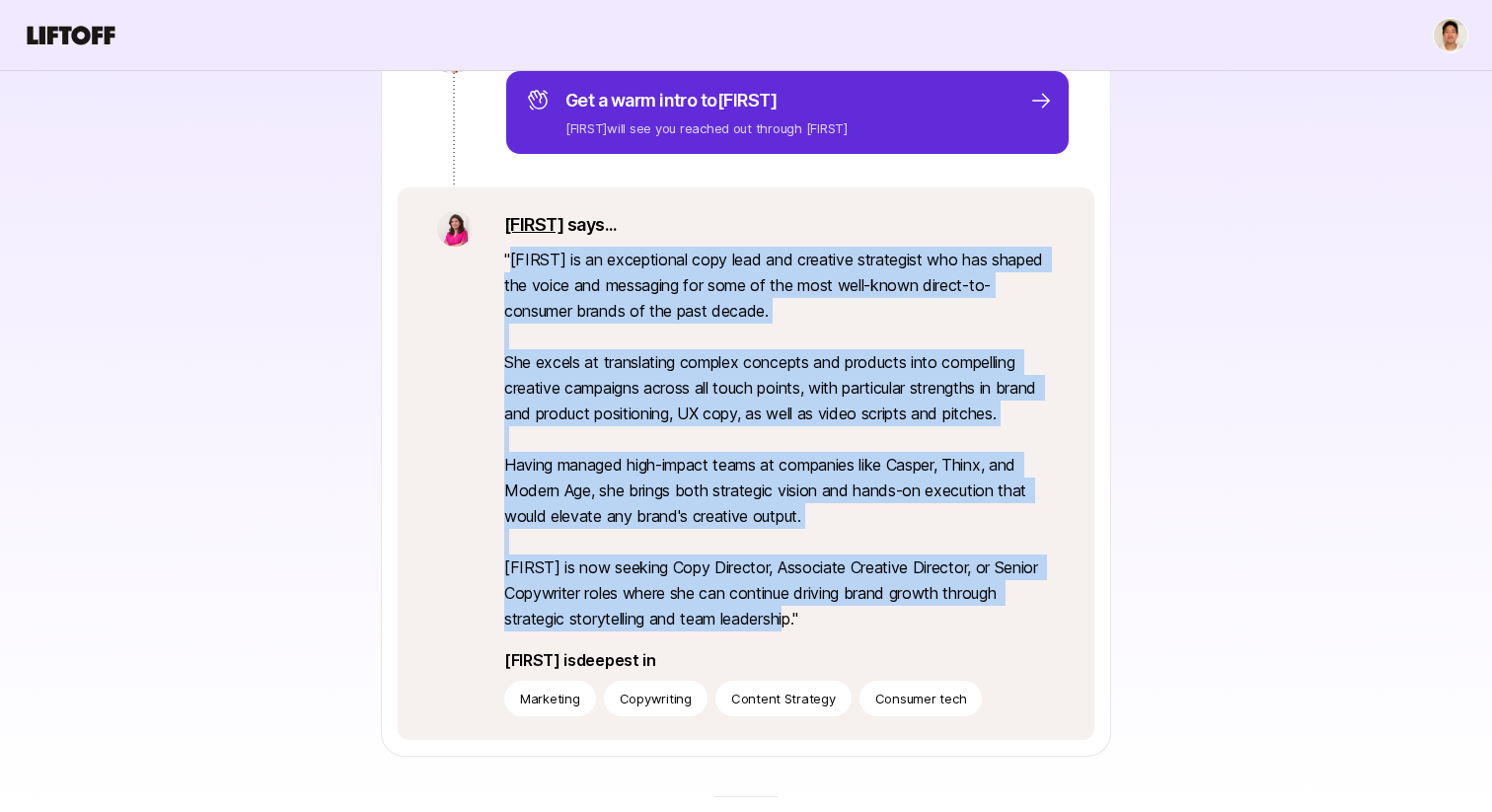 drag, startPoint x: 804, startPoint y: 619, endPoint x: 508, endPoint y: 265, distance: 461.4456 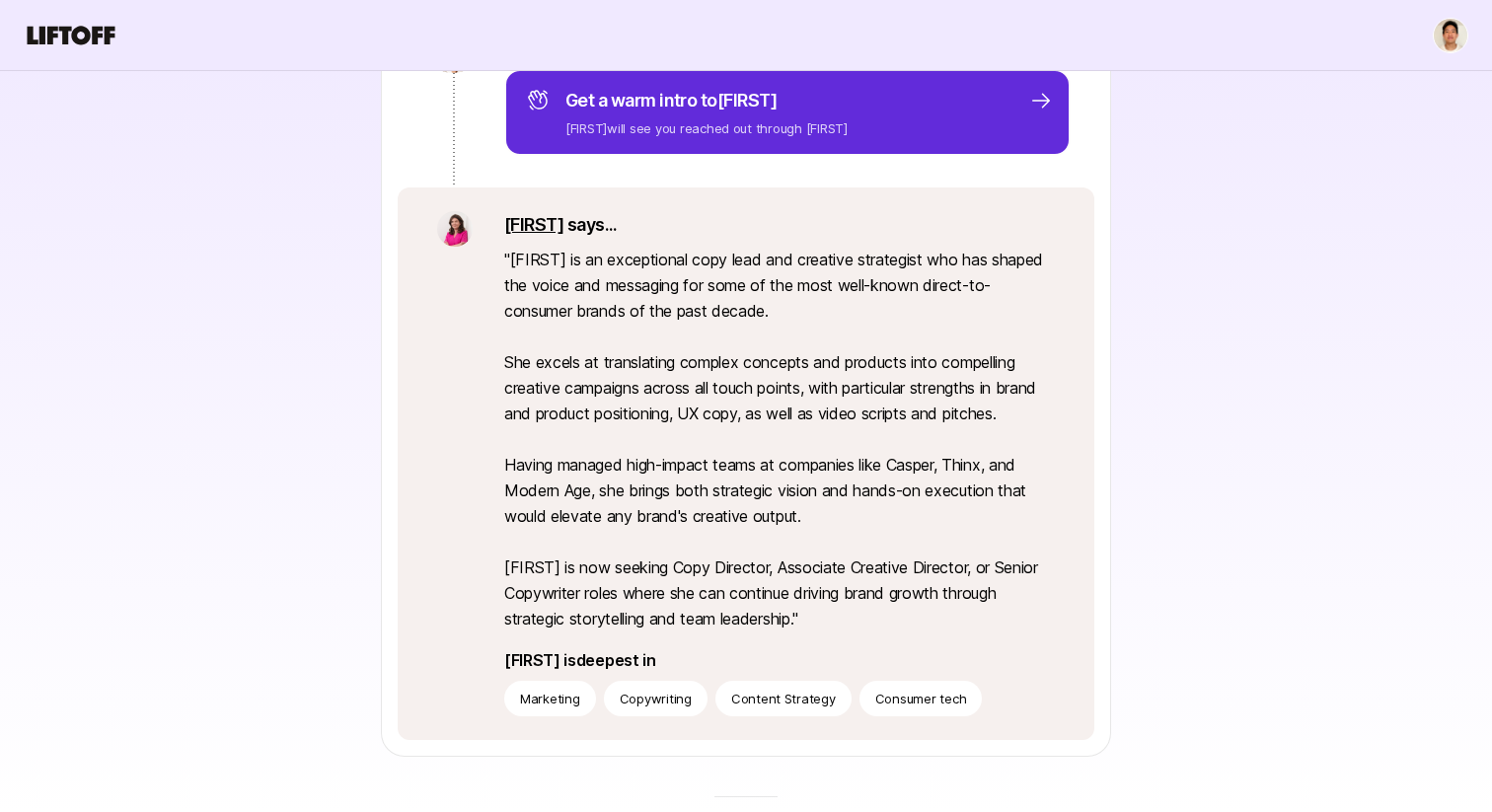 click on "Renée Bridwell Get a warm intro   to  Renée Renée  will see you reached out through   Emma Emma   says... " Renée is an exceptional copy lead and creative strategist who has shaped the voice and messaging for some of the most well-known direct-to-consumer brands of the past decade.
She excels at translating complex concepts and products into compelling creative campaigns across all touch points, with particular strengths in brand and product positioning, UX copy, as well as video scripts and pitches.
Having managed high-impact teams at companies like Casper, Thinx, and Modern Age, she brings both strategic vision and hands-on execution that would elevate any brand's creative output.
Renée is now seeking Copy Director, Associate Creative Director, or Senior Copywriter roles where she can continue driving brand growth through strategic storytelling and team leadership. " Renée is  deepest in Marketing Copywriting Content Strategy Consumer tech" at bounding box center [746, 363] 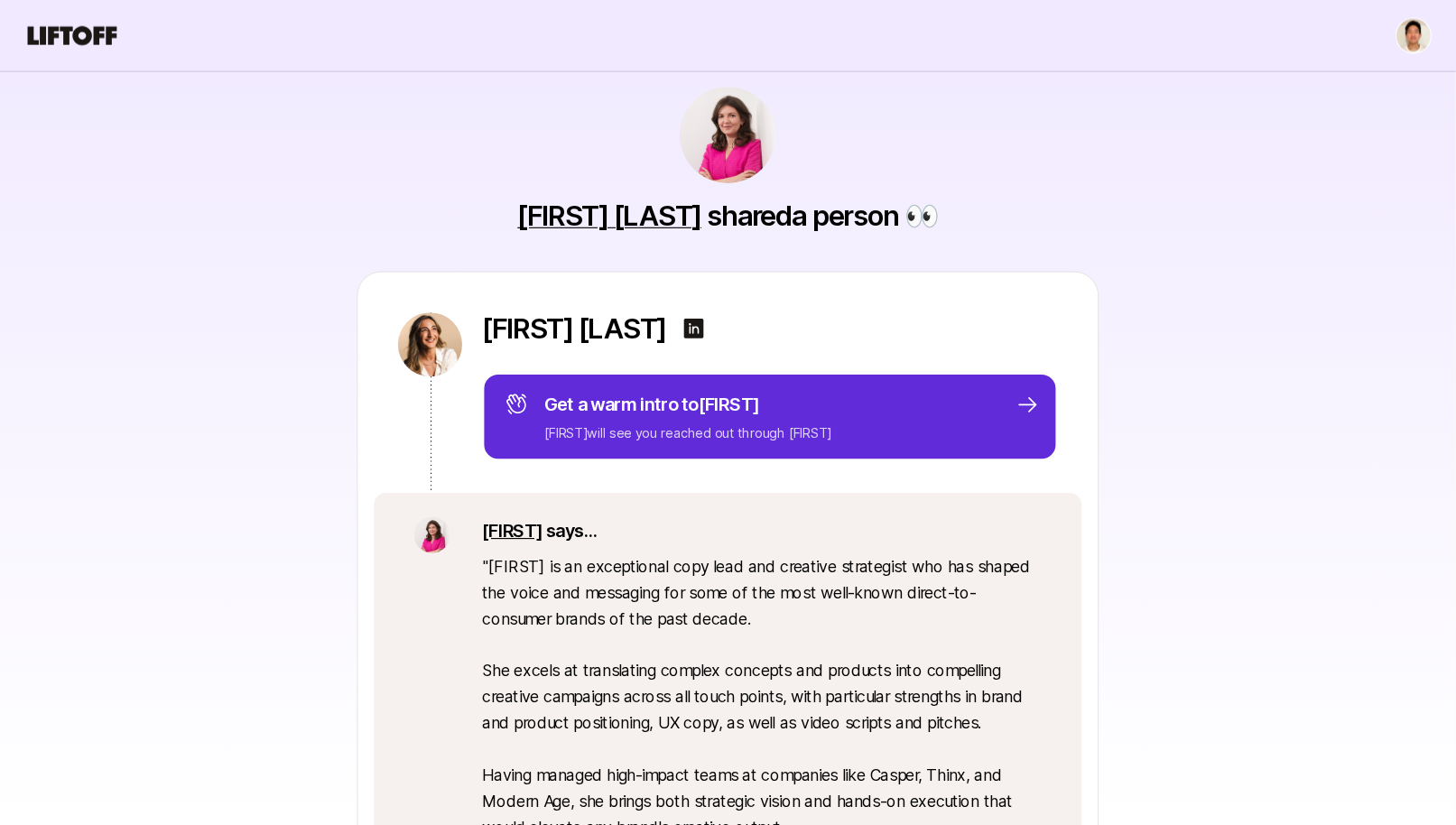 scroll, scrollTop: 0, scrollLeft: 0, axis: both 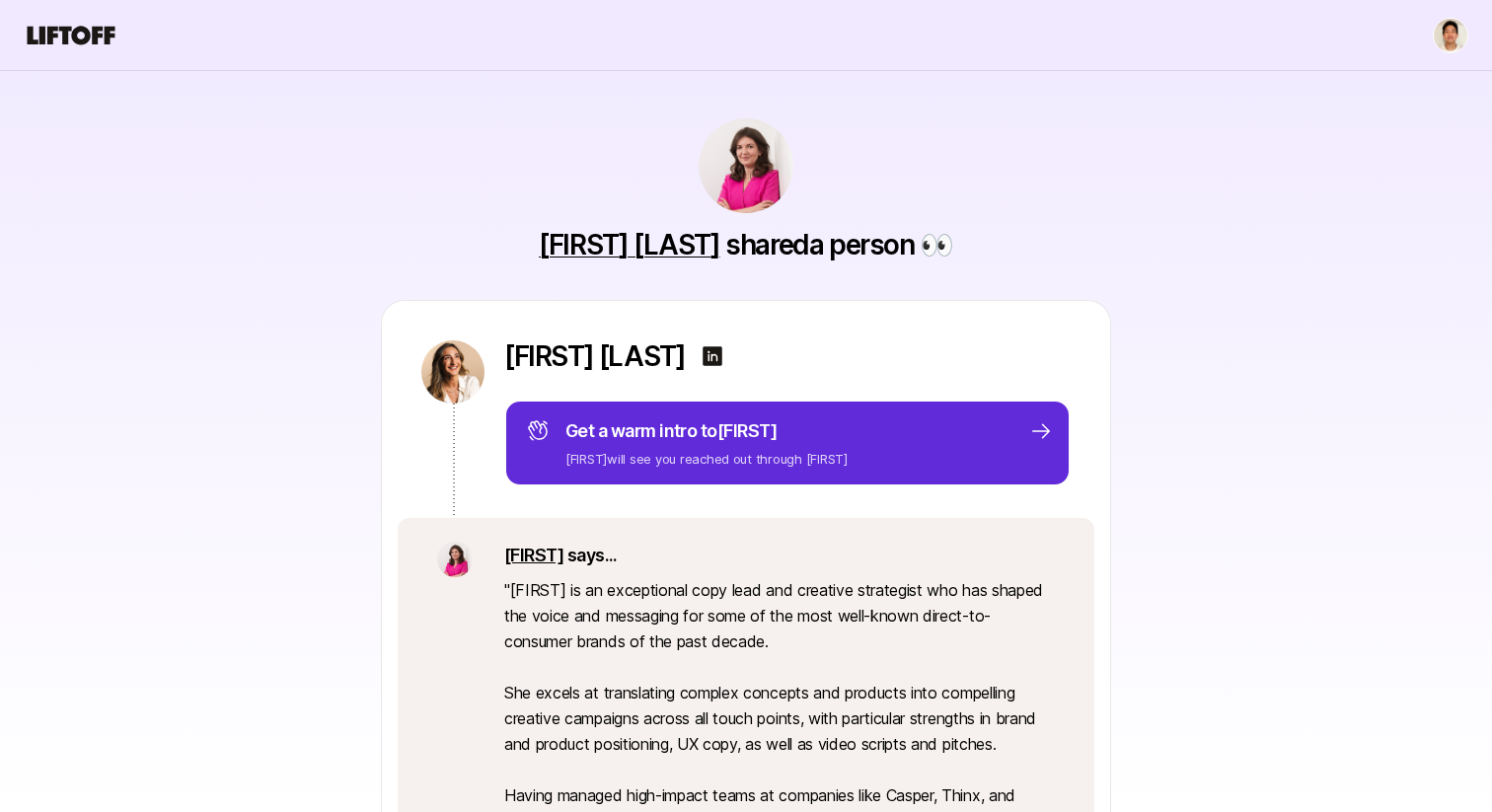 click on "Renée Bridwell Get a warm intro   to  Renée Renée  will see you reached out through   Emma Emma   says... " Renée is an exceptional copy lead and creative strategist who has shaped the voice and messaging for some of the most well-known direct-to-consumer brands of the past decade.
She excels at translating complex concepts and products into compelling creative campaigns across all touch points, with particular strengths in brand and product positioning, UX copy, as well as video scripts and pitches.
Having managed high-impact teams at companies like Casper, Thinx, and Modern Age, she brings both strategic vision and hands-on execution that would elevate any brand's creative output.
Renée is now seeking Copy Director, Associate Creative Director, or Senior Copywriter roles where she can continue driving brand growth through strategic storytelling and team leadership. " Renée is  deepest in Marketing Copywriting Content Strategy Consumer tech" at bounding box center [746, 694] 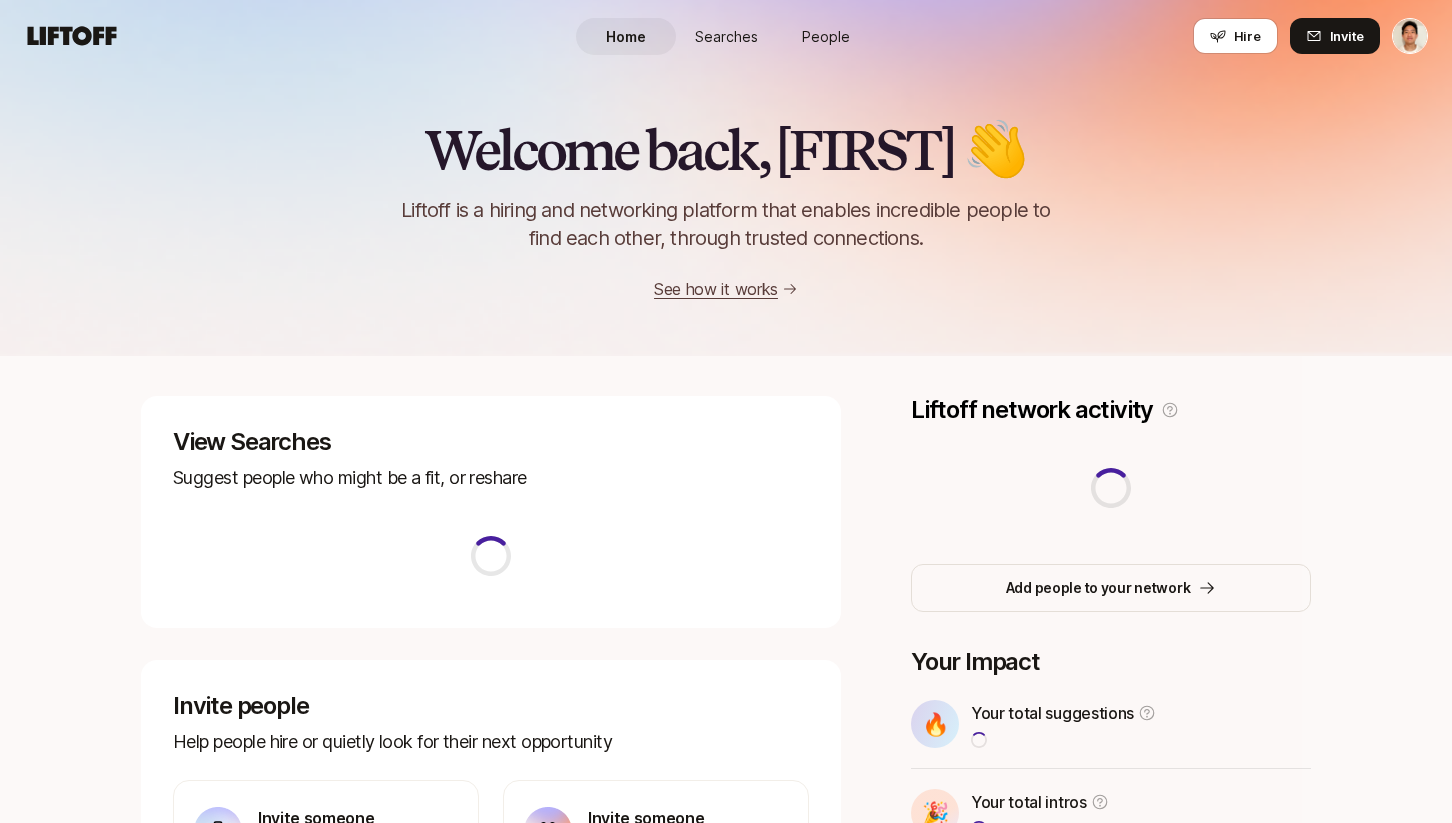 scroll, scrollTop: 0, scrollLeft: 0, axis: both 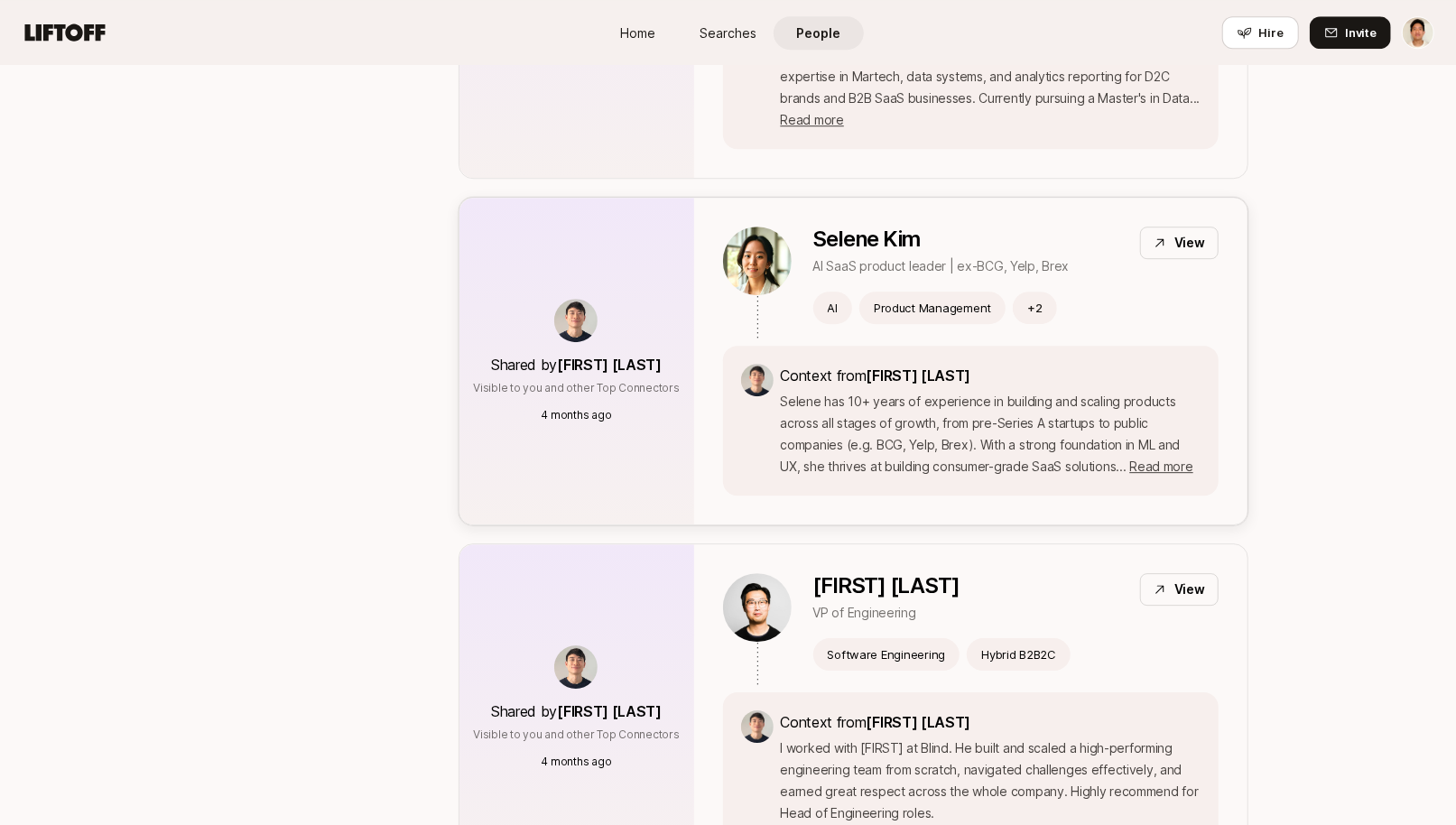 click on "Selene Kim AI SaaS product leader | ex-BCG, Yelp, Brex View AI Product Management + 2" at bounding box center (1015, 275) 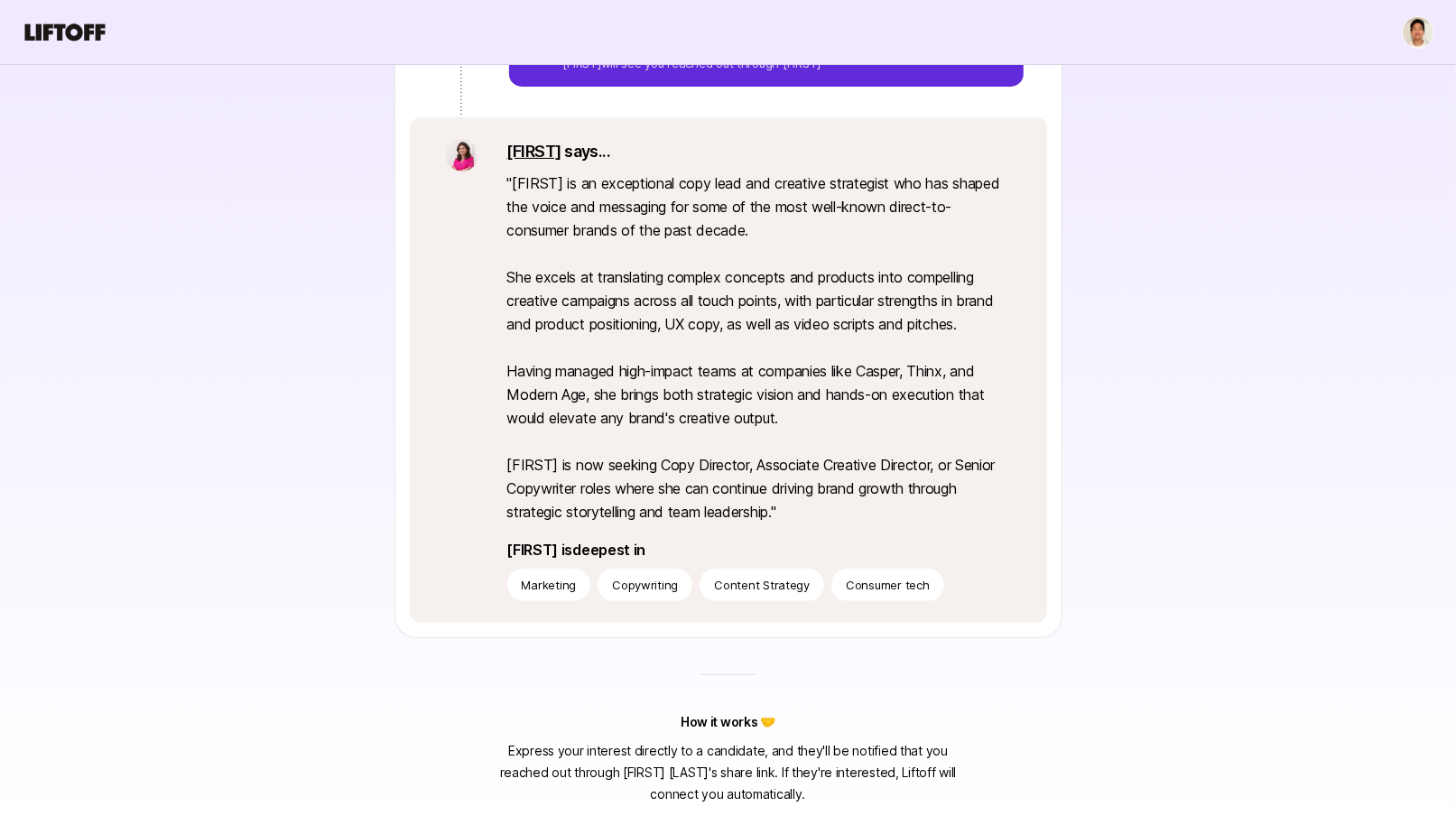 scroll, scrollTop: 0, scrollLeft: 0, axis: both 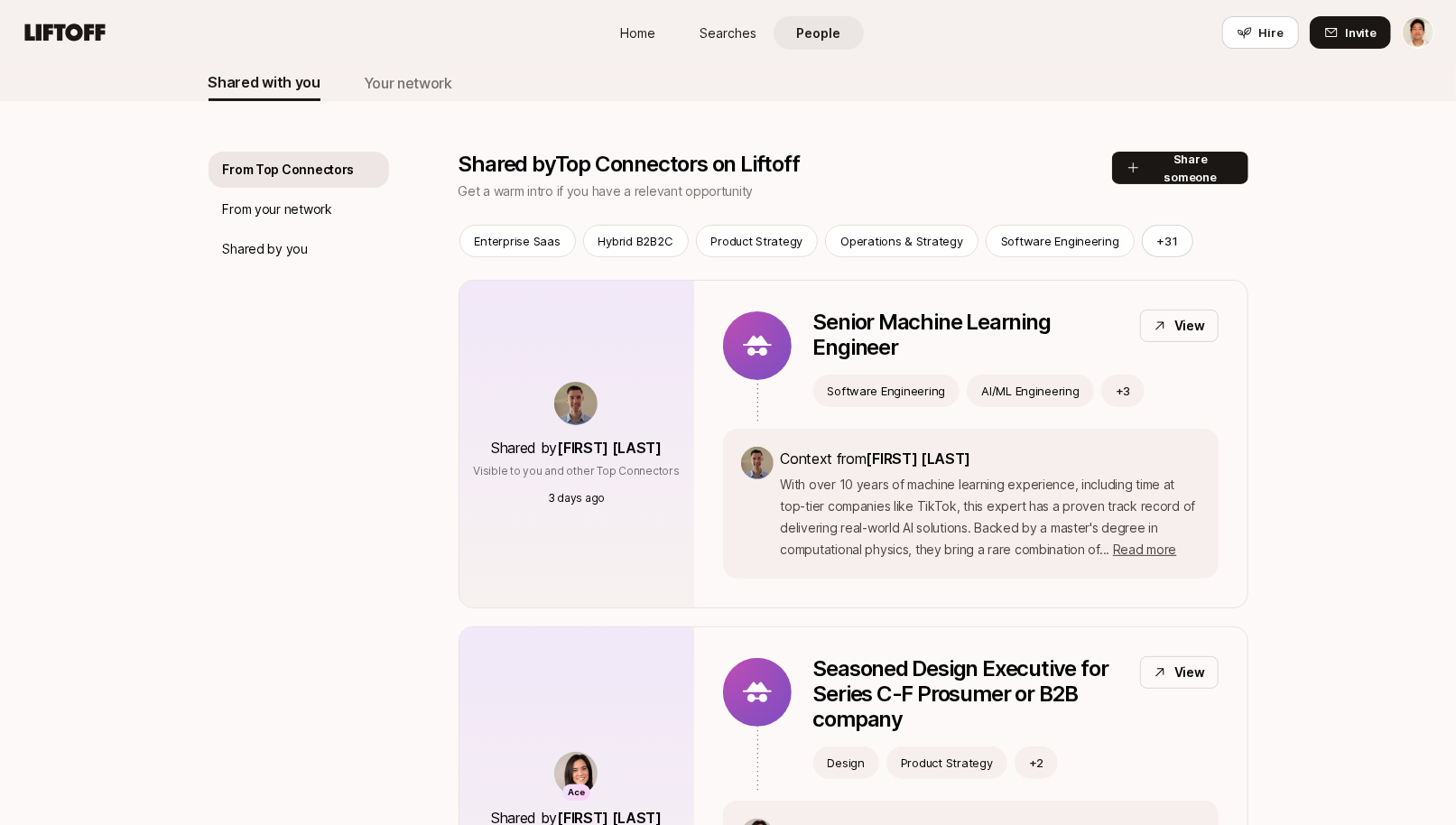 click on "From Top Connectors From your network Shared by you Shared by  Top Connectors on Liftoff Get a warm intro if you have a relevant opportunity Share someone Enterprise Saas Hybrid B2B2C Product Strategy Operations & Strategy Software Engineering + 31 Shared by  Ben Levinson Visible to you and other Top Connectors 3 days ago Shared by  Ben Levinson Visible to you and other Top Connectors 3 days ago Senior Machine Learning Engineer View Software Engineering AI/ML Engineering + 3 Context from  Ben Levinson With over 10 years of machine learning experience, including time at top-tier companies like TikTok, this expert has a proven track record of delivering real-world AI solutions. Backed by a master's degree in computational physics, they bring a rare combination of...   Read more Ace Shared by  Eleanor Morgan Visible to you and other Top Connectors 22 days ago Ace Shared by  Eleanor Morgan Visible to you and other Top Connectors 22 days ago Seasoned Design Executive for Series C-F Prosumer or B2B company View + 2" at bounding box center (728, 2850) 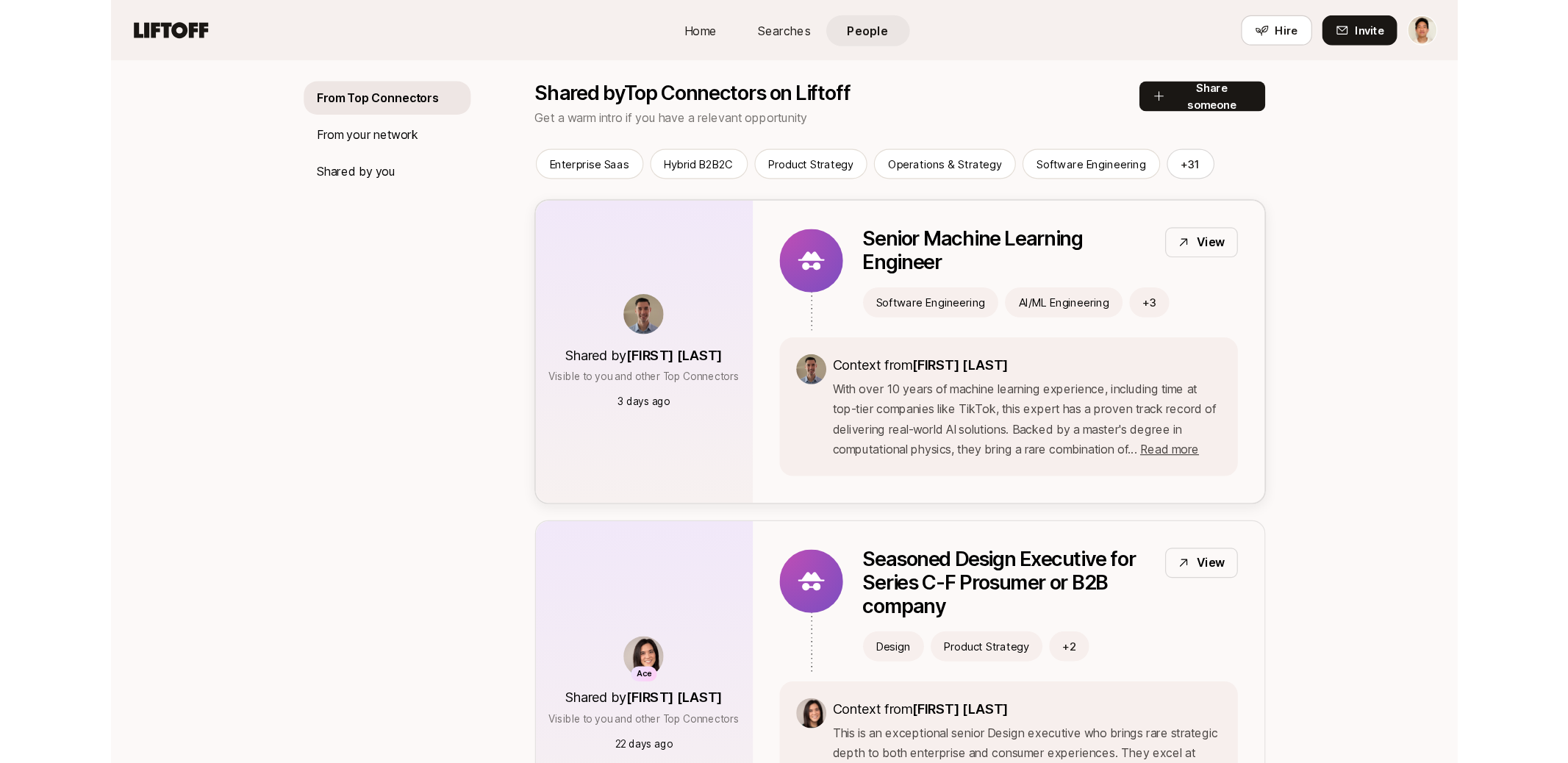 scroll, scrollTop: 0, scrollLeft: 0, axis: both 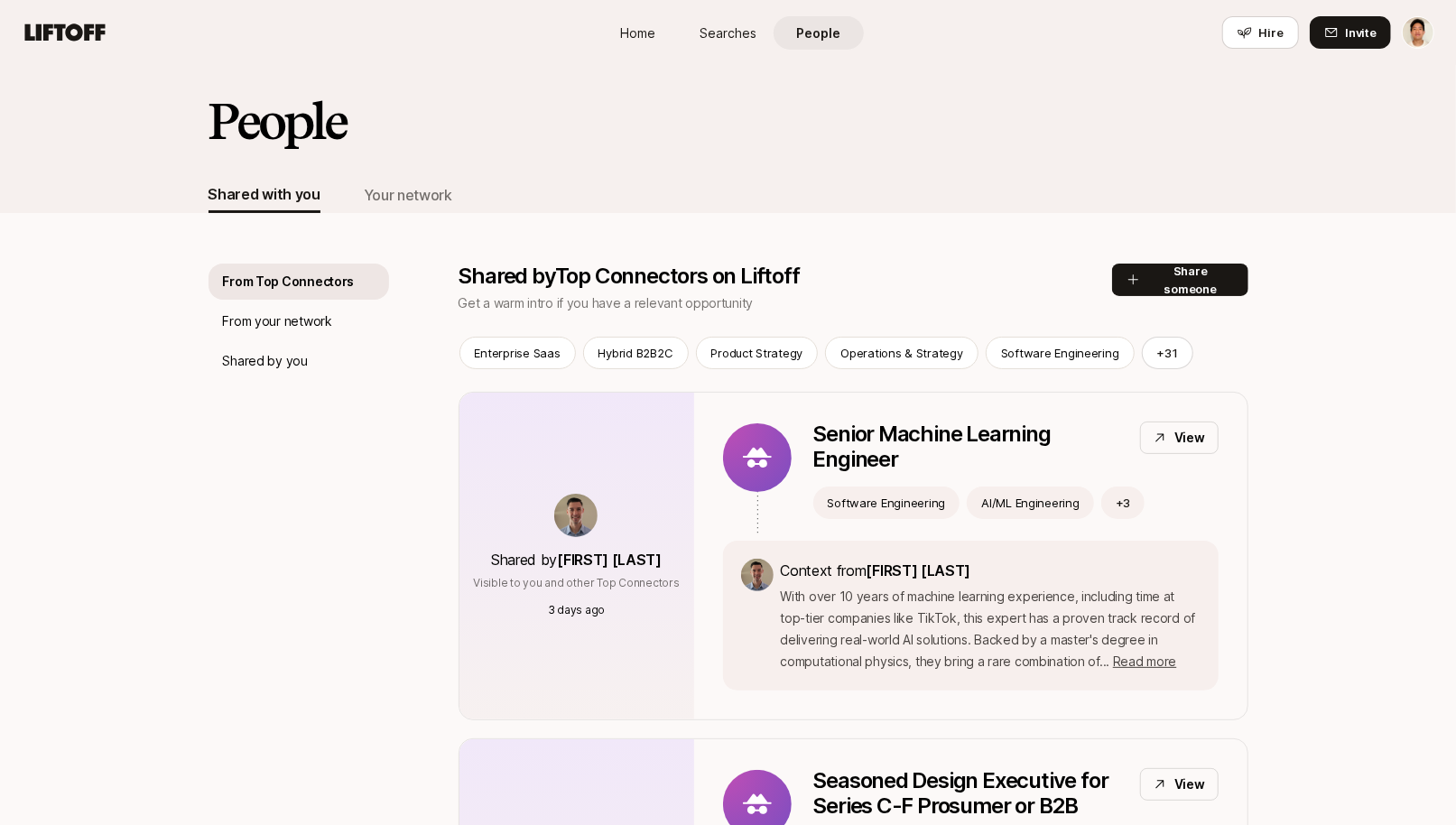 click on "People" at bounding box center (728, 135) 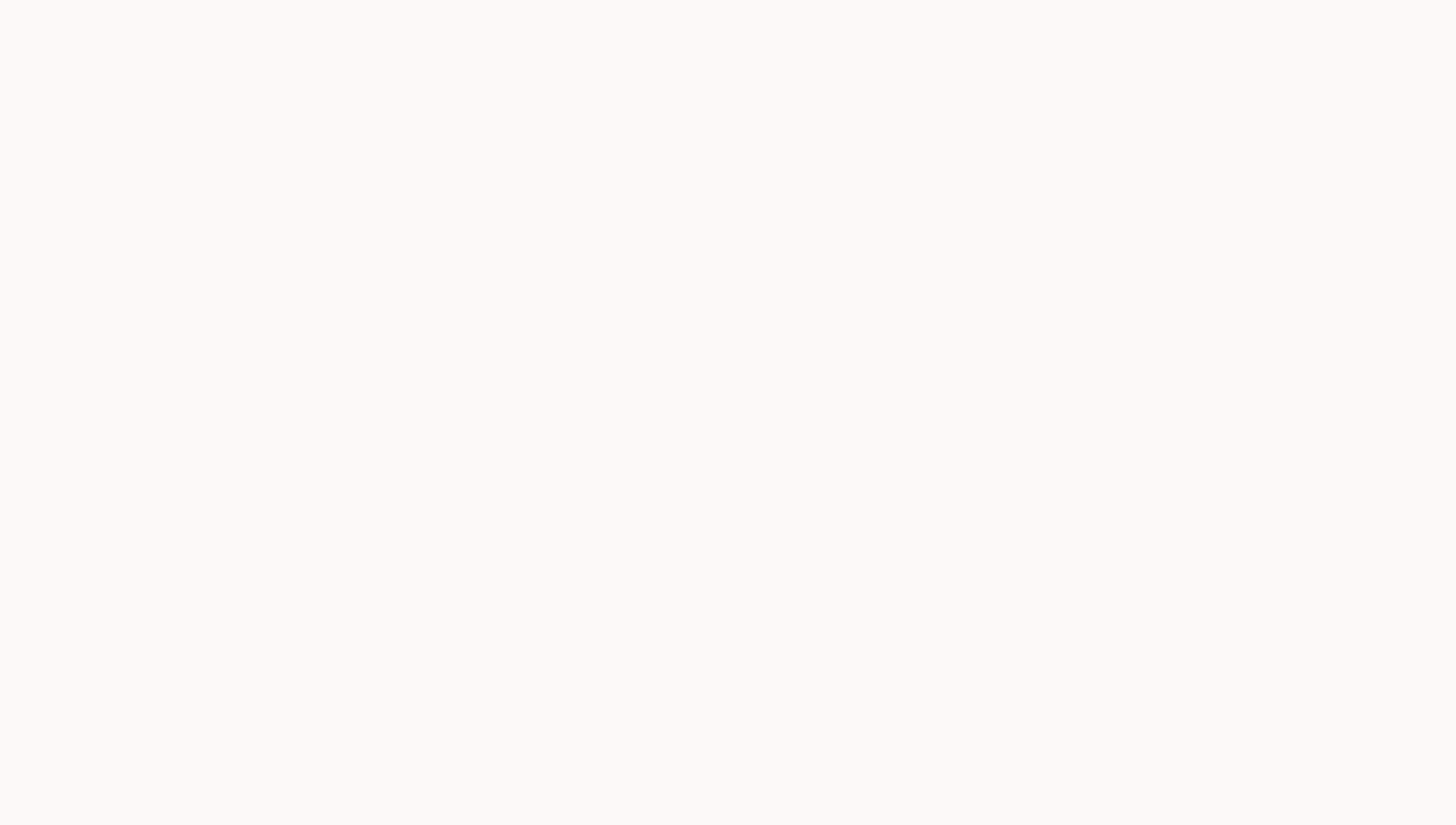 scroll, scrollTop: 0, scrollLeft: 0, axis: both 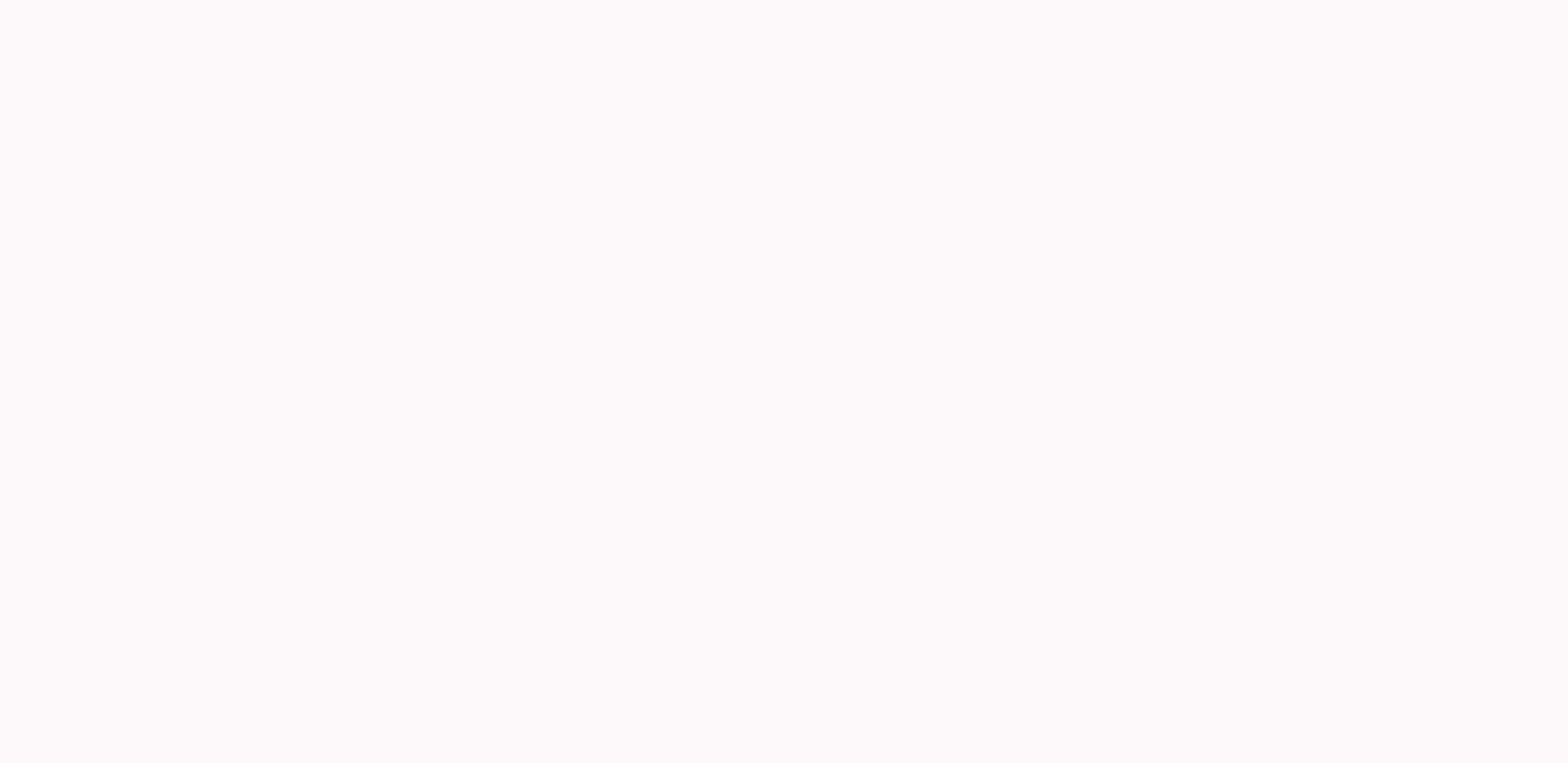 click at bounding box center (784, 382) 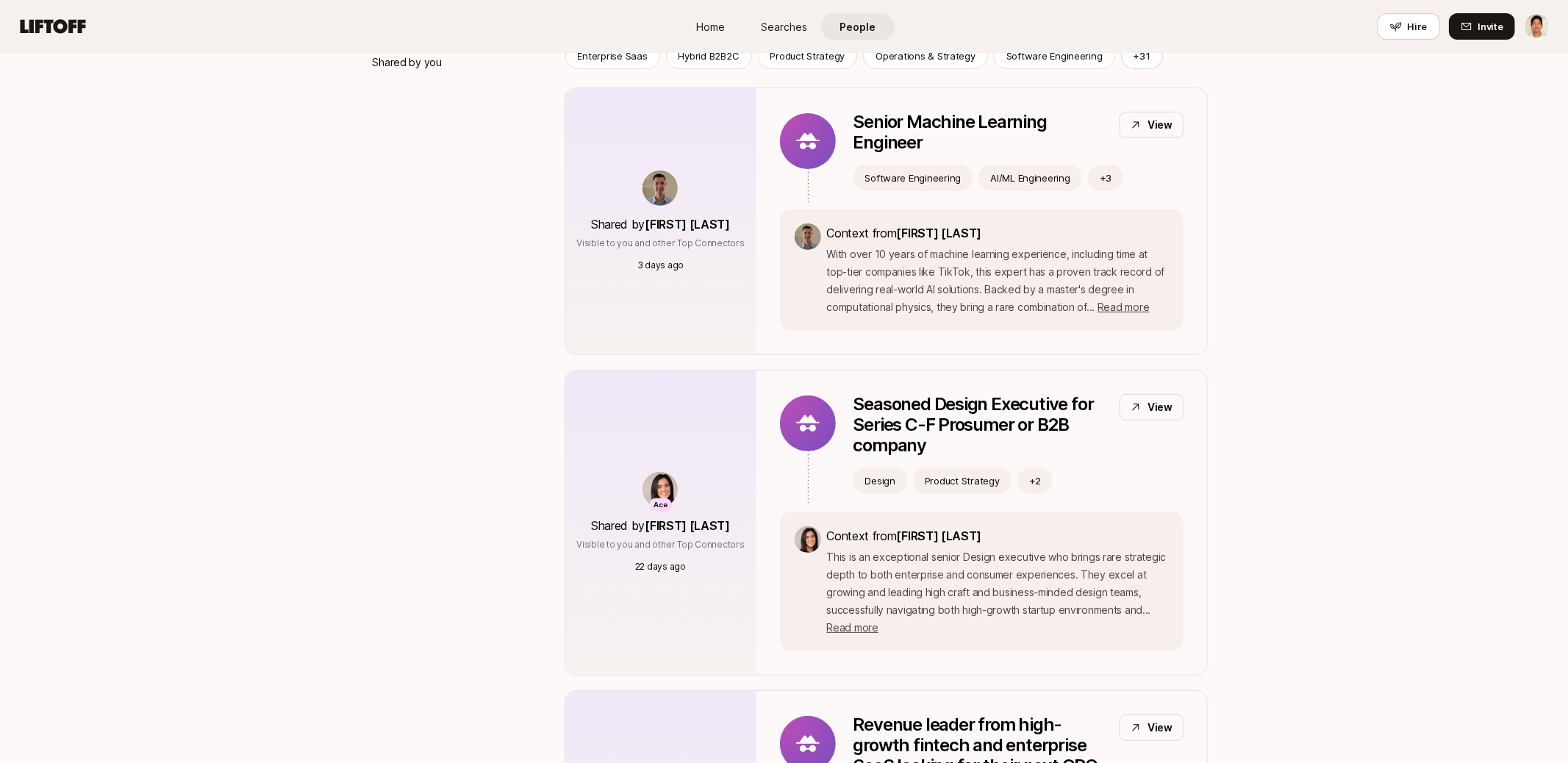 scroll, scrollTop: 0, scrollLeft: 0, axis: both 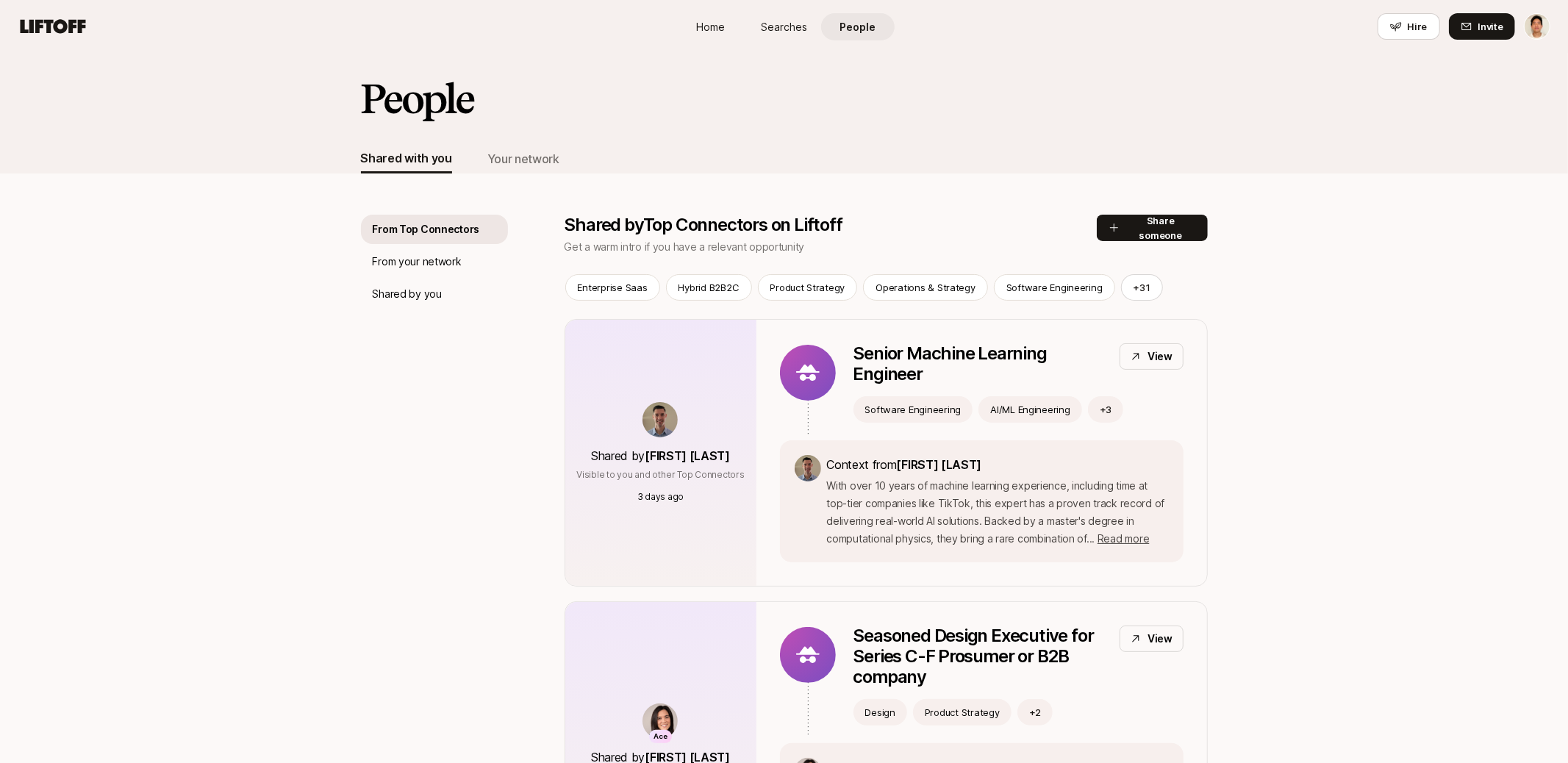click on "People" at bounding box center (784, 110) 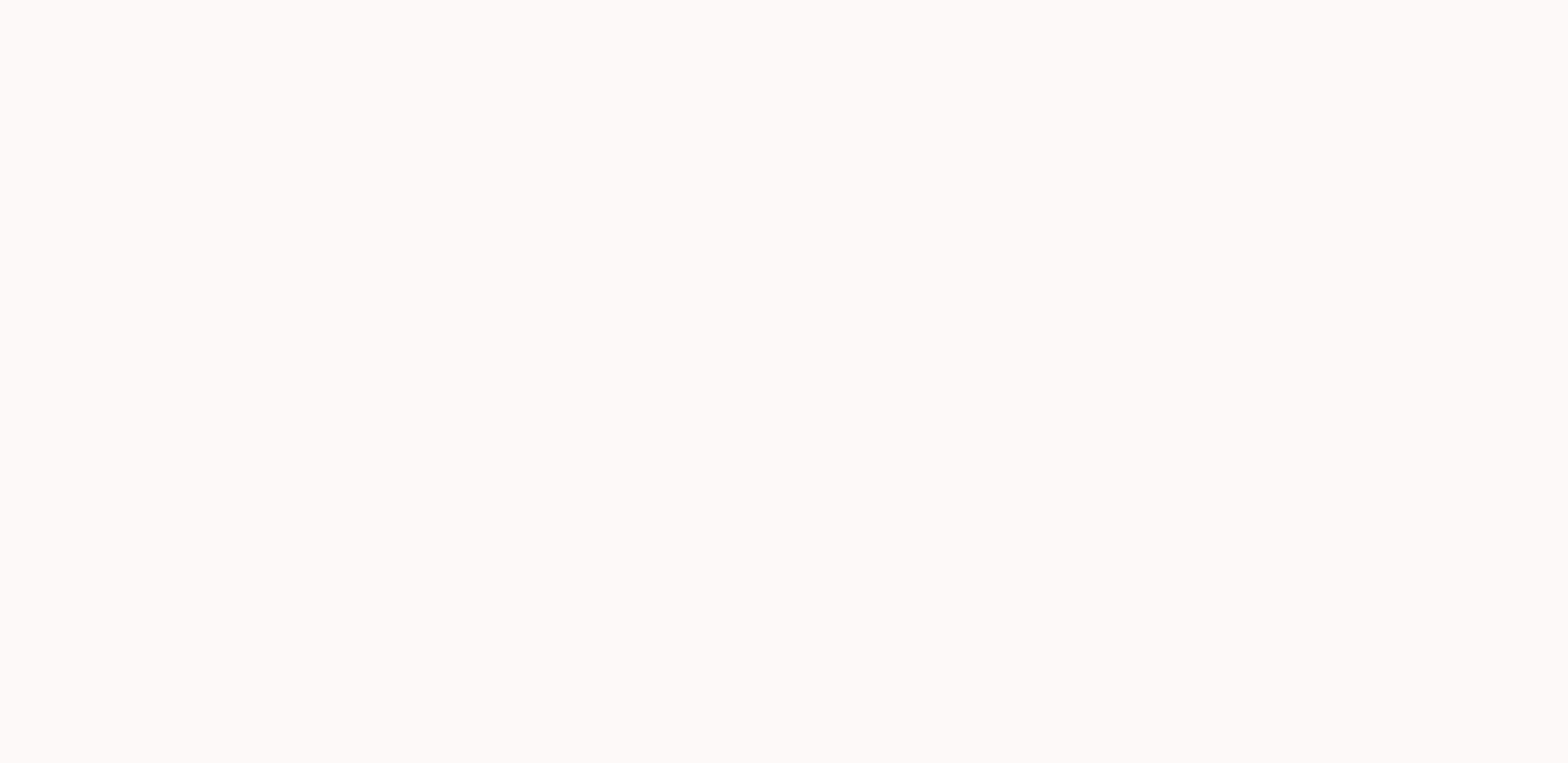 scroll, scrollTop: 0, scrollLeft: 0, axis: both 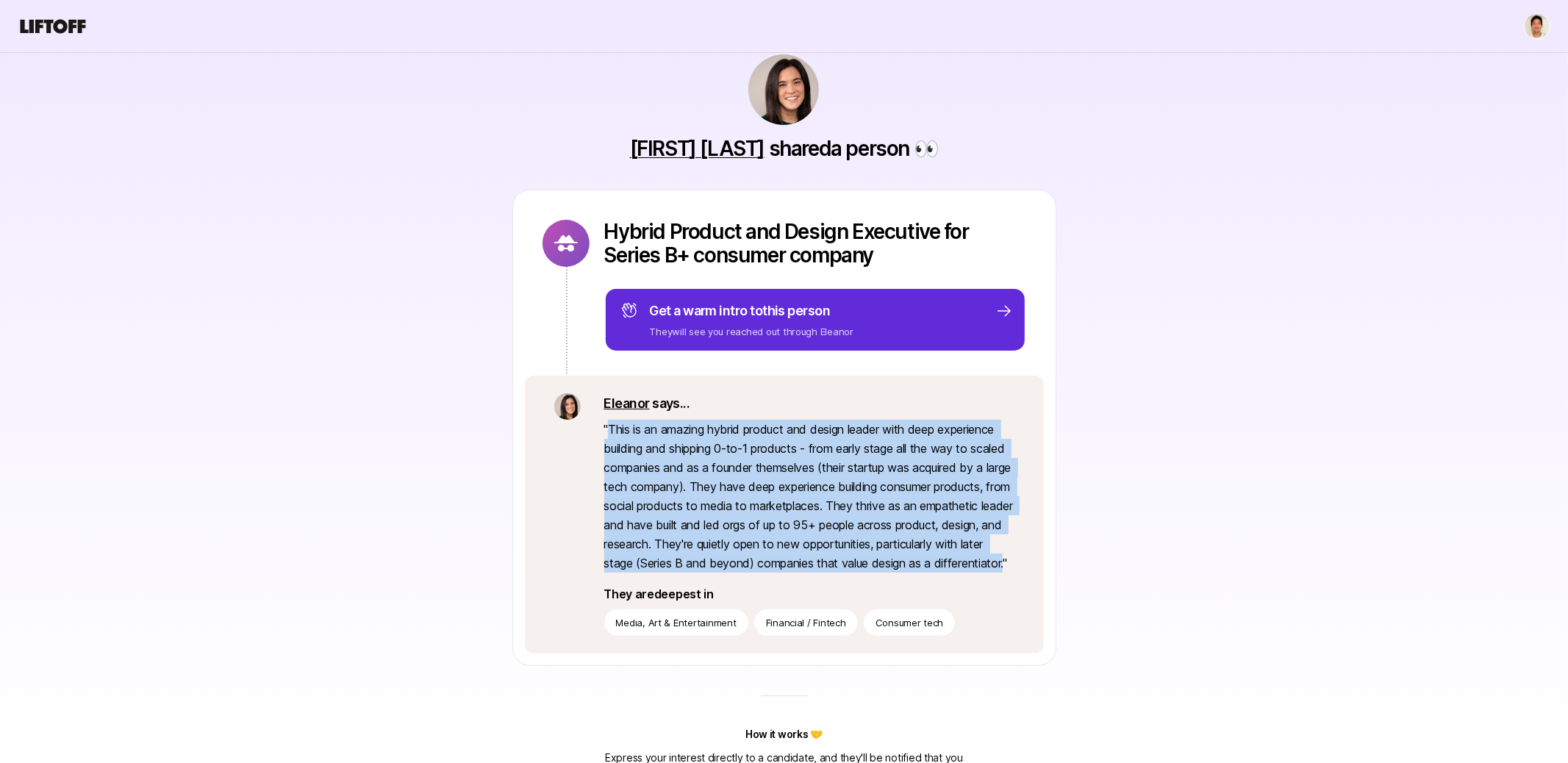 drag, startPoint x: 739, startPoint y: 585, endPoint x: 610, endPoint y: 431, distance: 200.89052 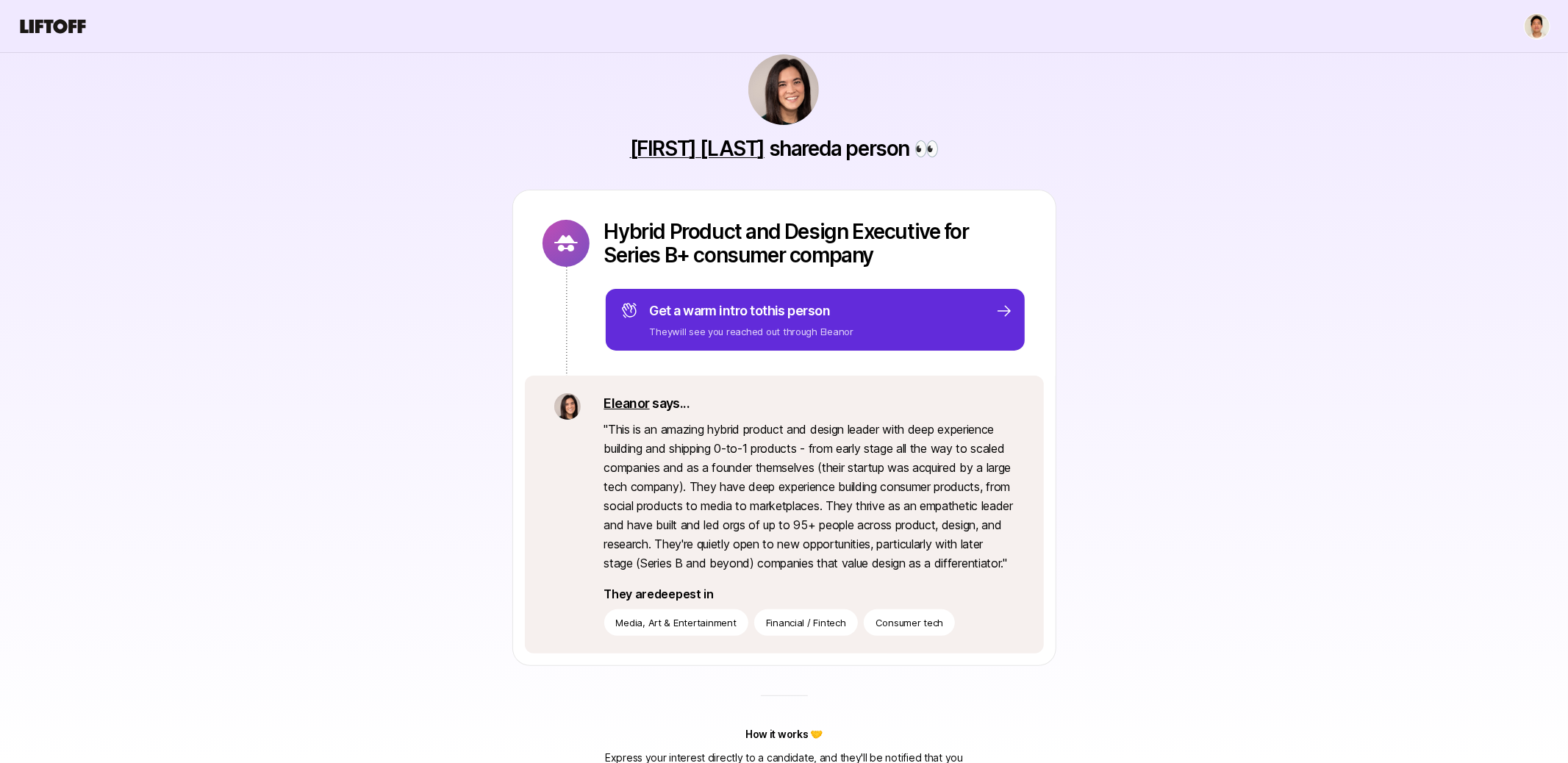 click on "Hybrid Product and Design Executive for Series B+ consumer company  Get a warm intro   to  this person They  will see you reached out through   Eleanor Eleanor   says... " This is an amazing hybrid product and design leader with deep experience building and shipping 0-to-1 products - from early stage all the way to scaled companies and as a founder themselves (their startup was acquired by a large tech company). They have deep experience building consumer products, from social products to media to marketplaces. They thrive as an empathetic leader and have built and led orgs of up to 95+ people across product, design, and research. They're quietly open to new opportunities, particularly with later stage (Series B and beyond) companies that value design as a differentiator. " They are  deepest in Media, Art & Entertainment Financial / Fintech Consumer tech" at bounding box center [784, 428] 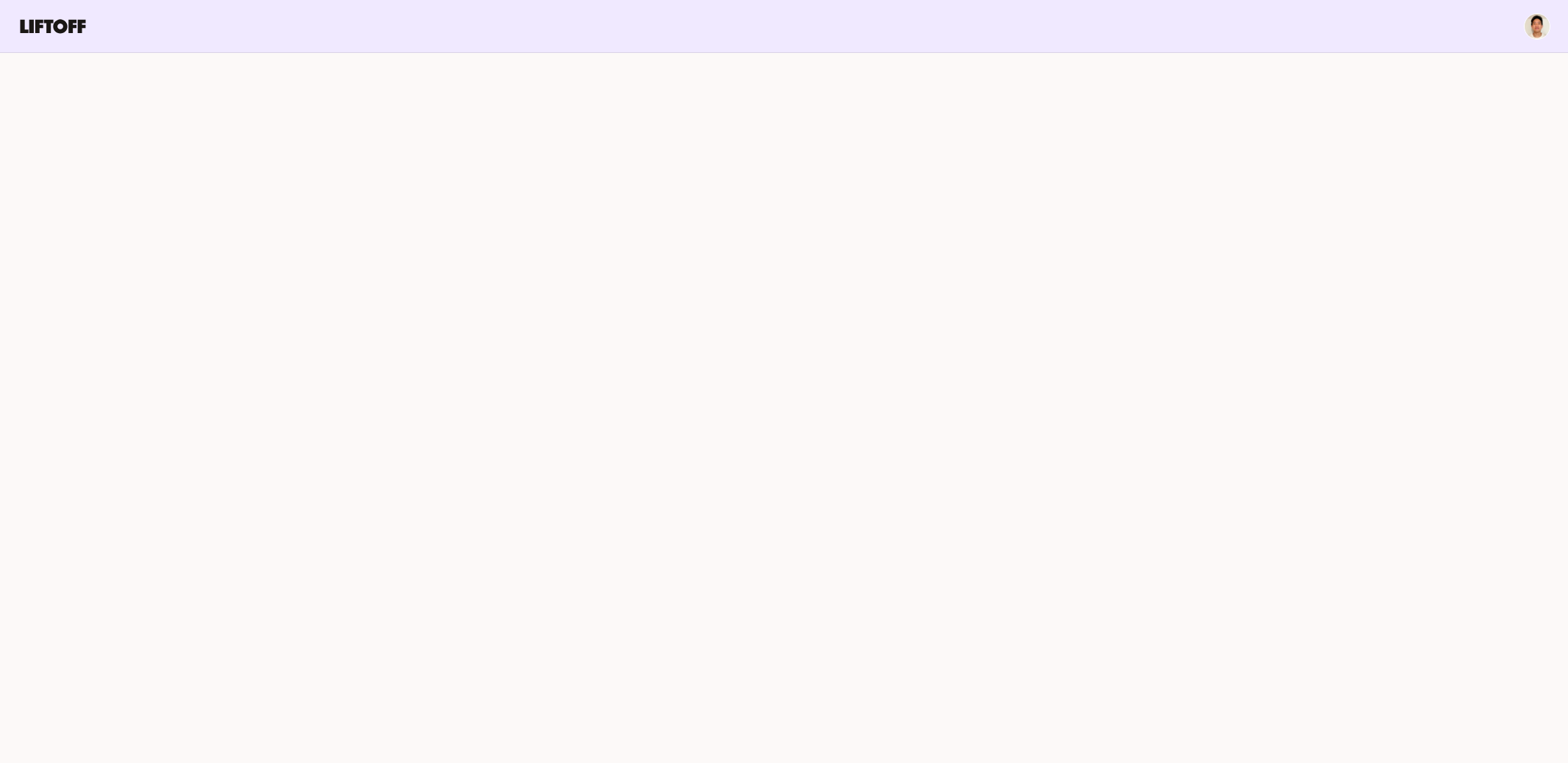 scroll, scrollTop: 0, scrollLeft: 0, axis: both 